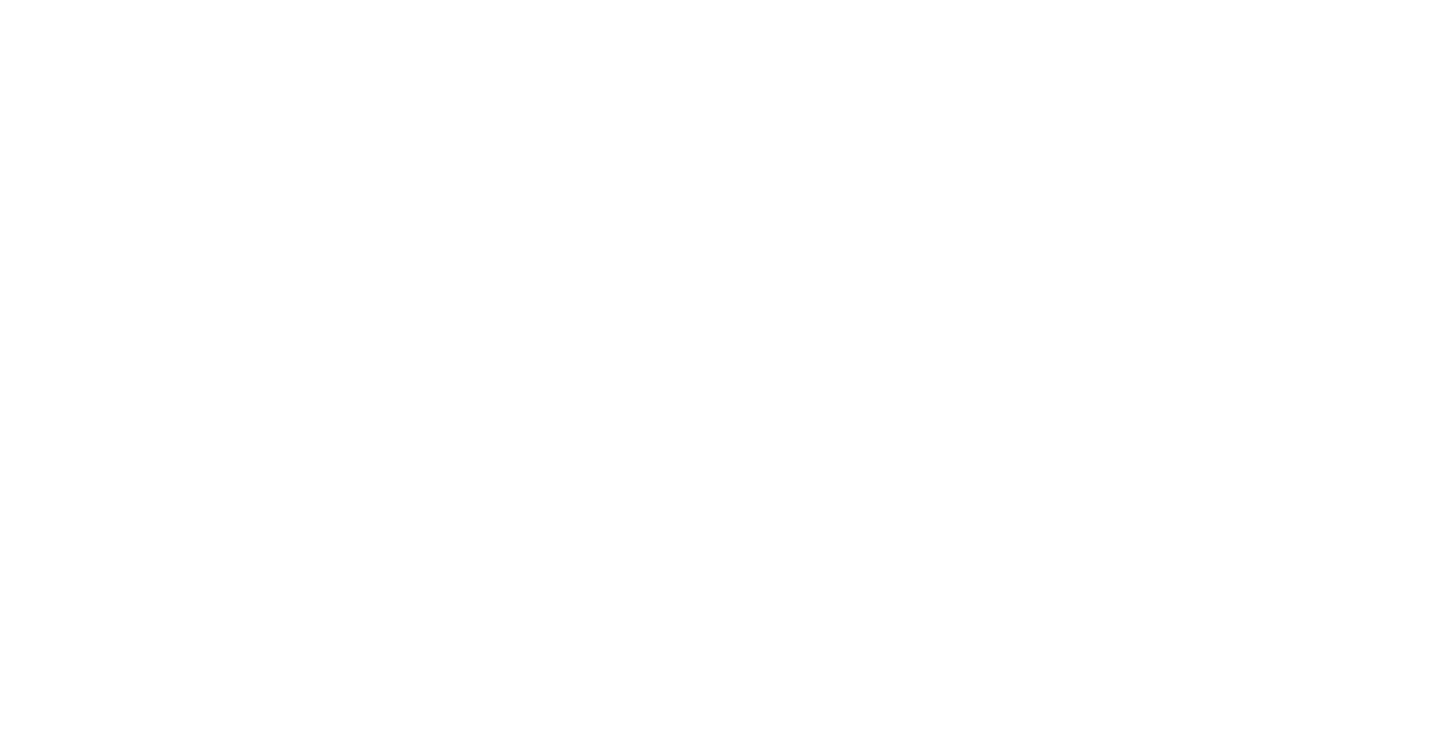 scroll, scrollTop: 0, scrollLeft: 0, axis: both 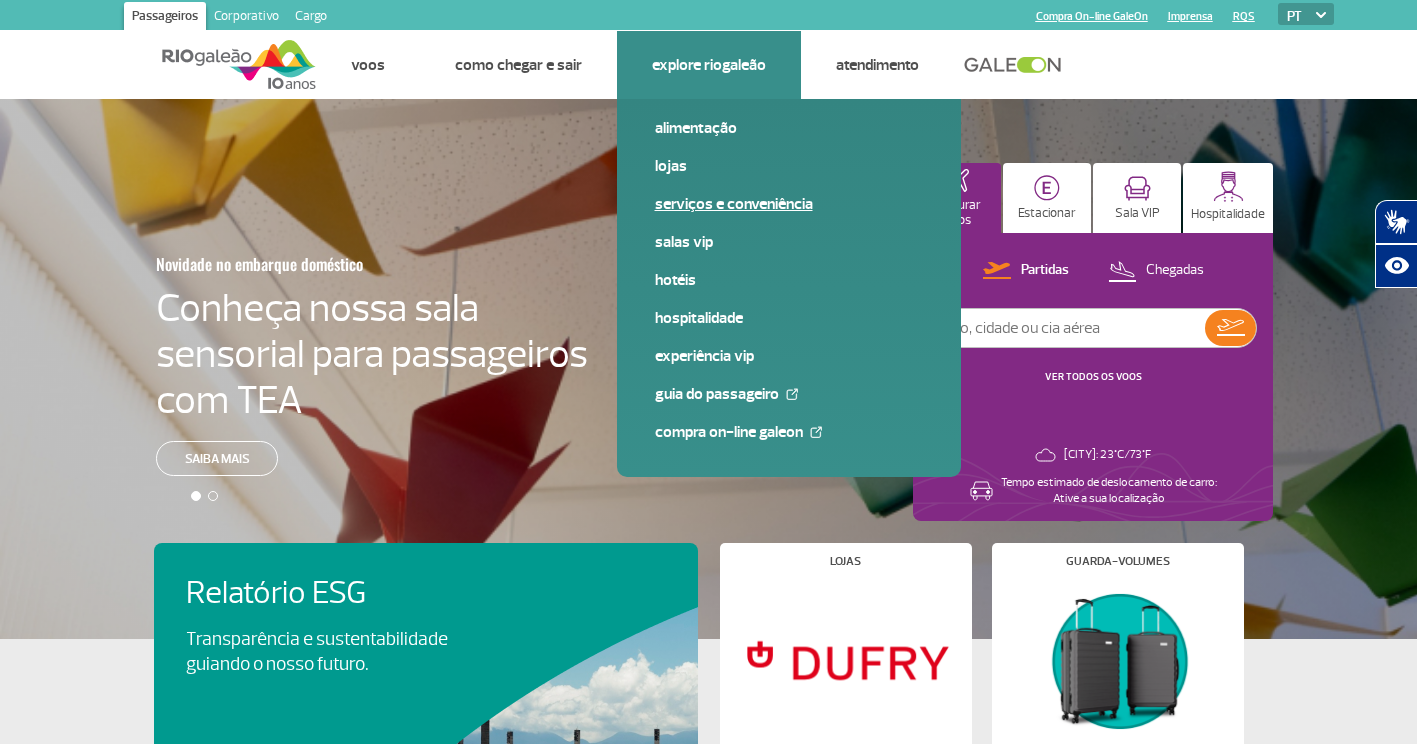 click on "Serviços e Conveniência" at bounding box center [789, 204] 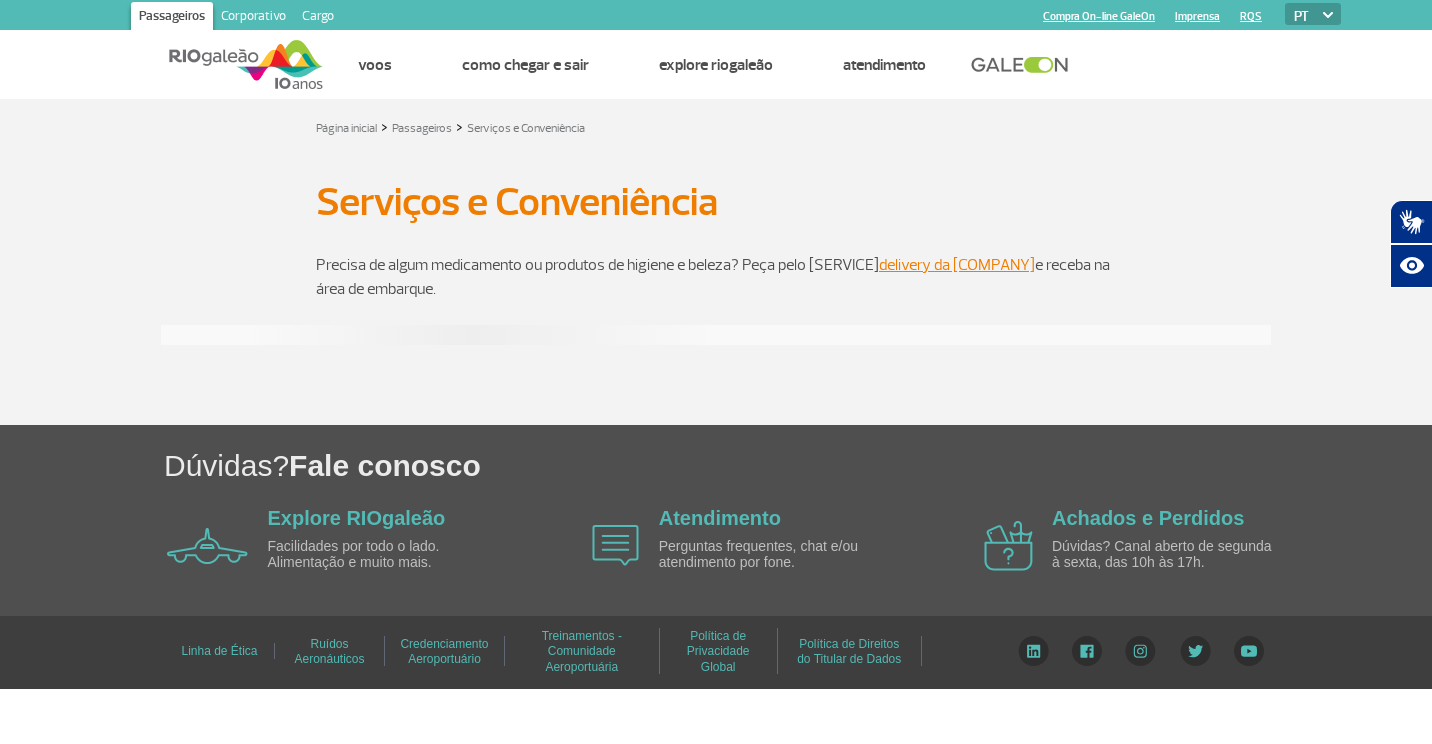 scroll, scrollTop: 0, scrollLeft: 0, axis: both 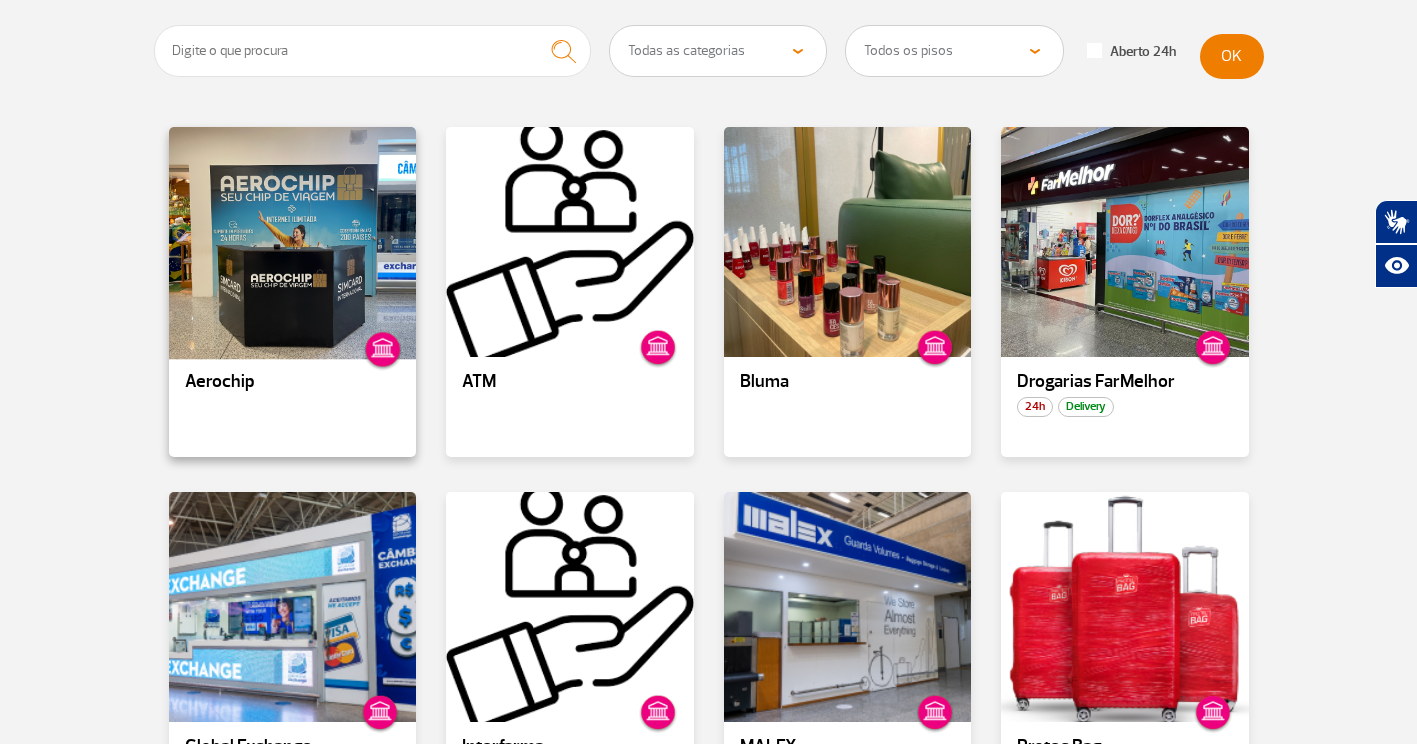 click at bounding box center (292, 242) 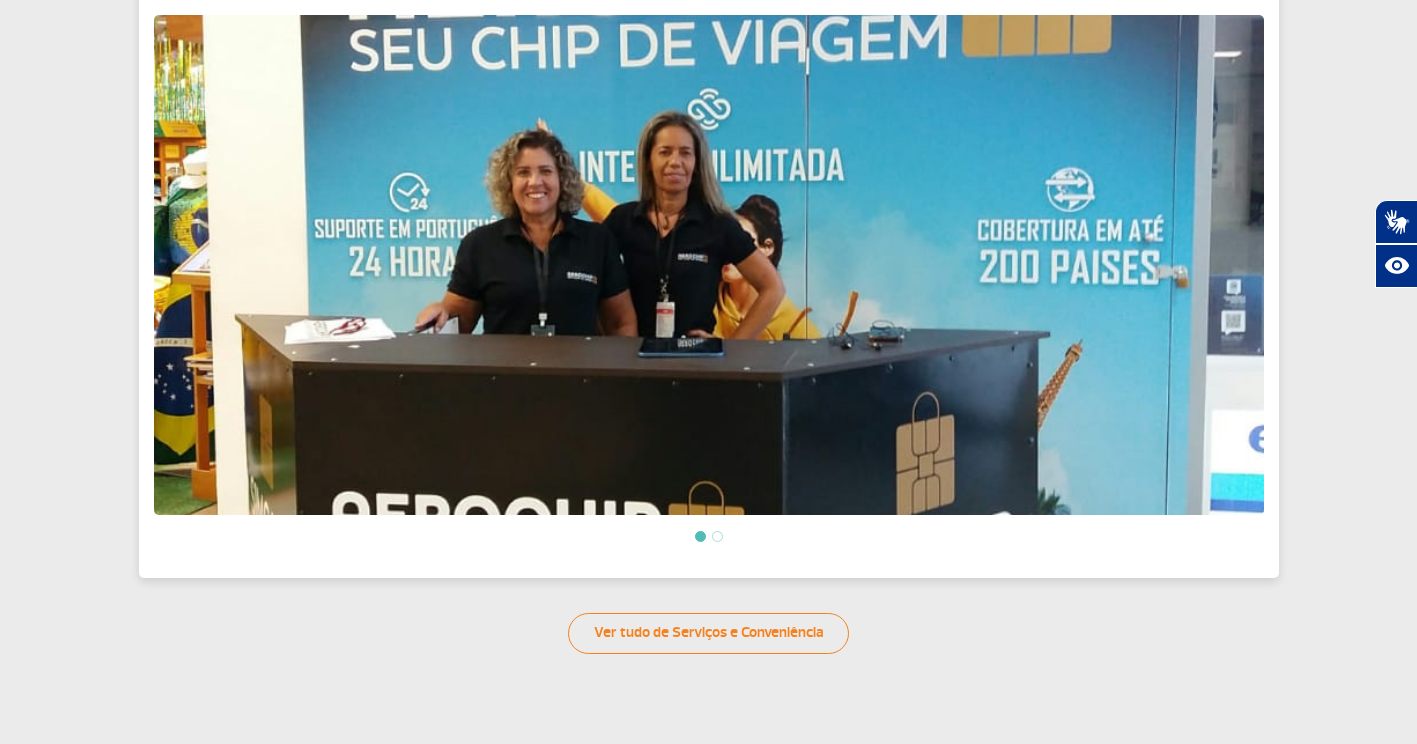 scroll, scrollTop: 504, scrollLeft: 0, axis: vertical 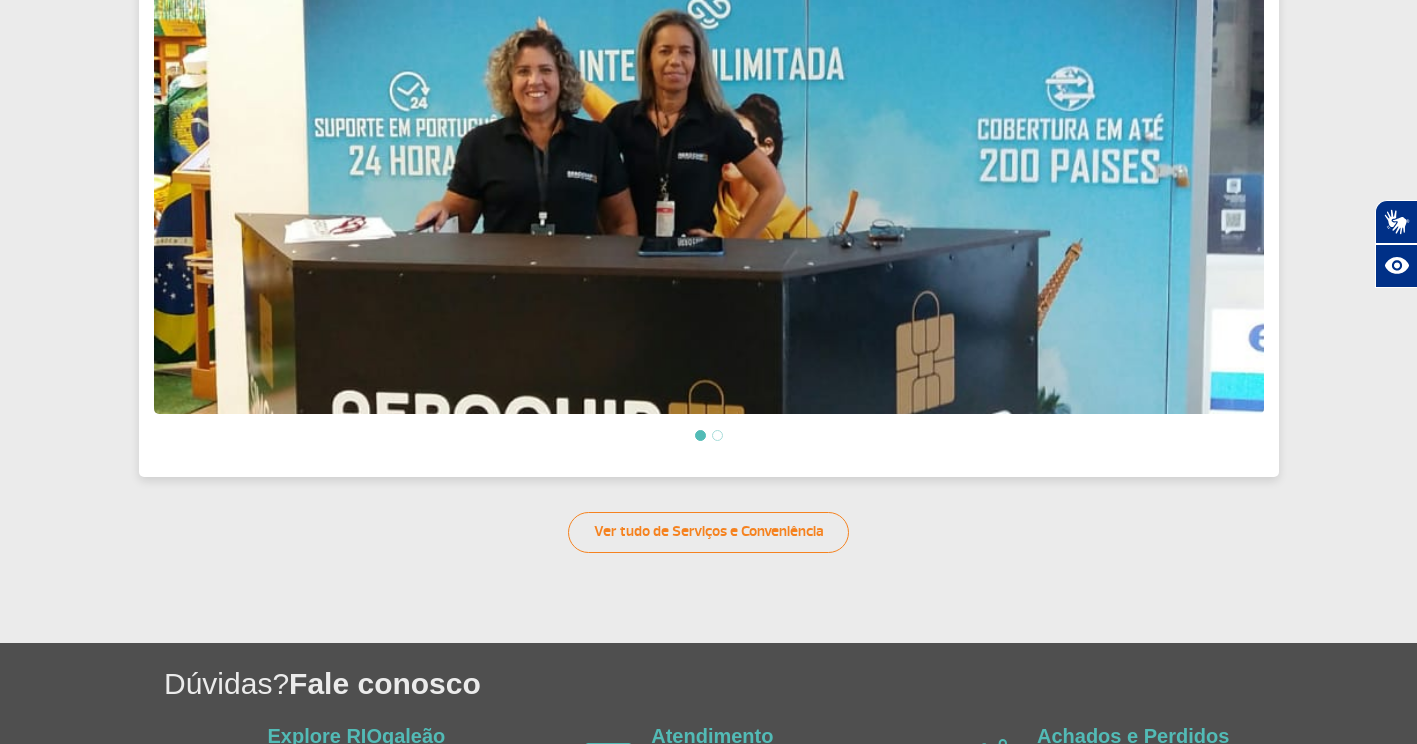 click 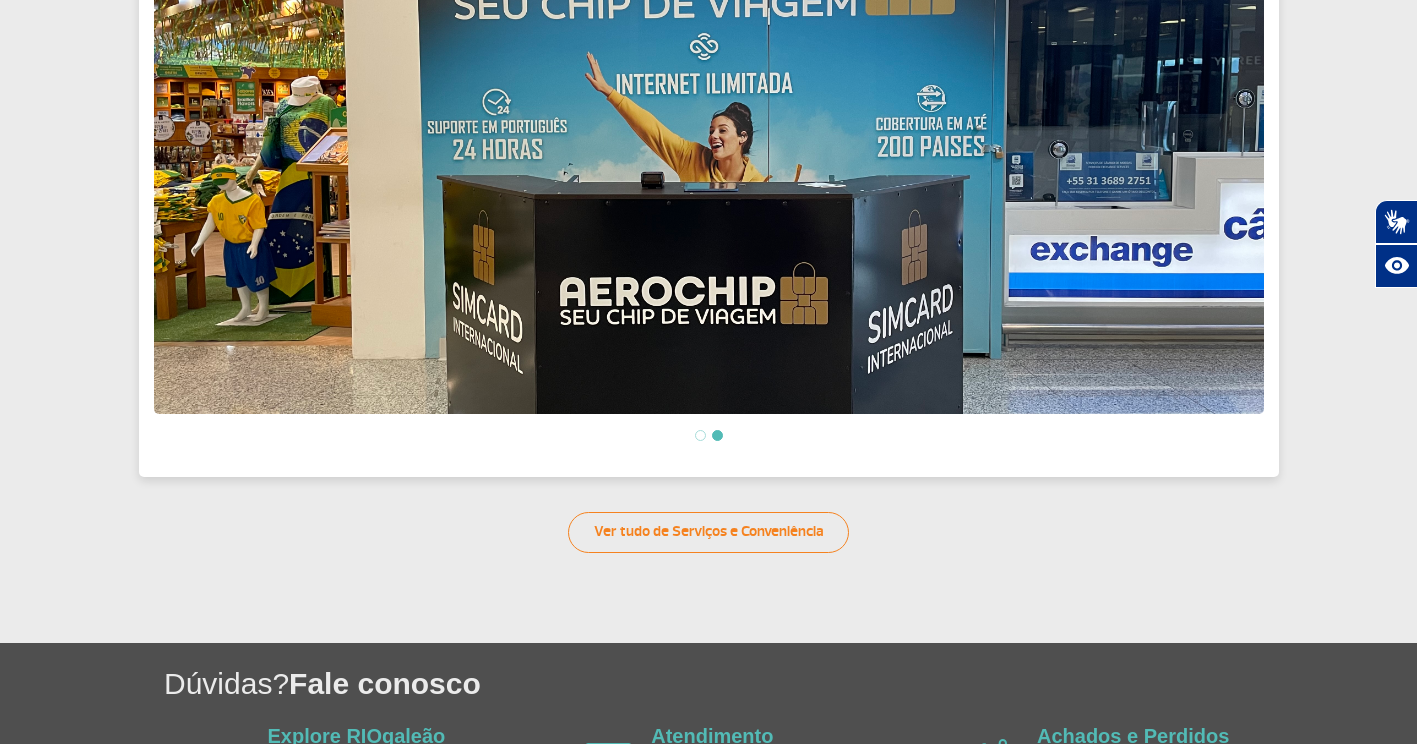 click on "Ver tudo de Serviços e Conveniência" 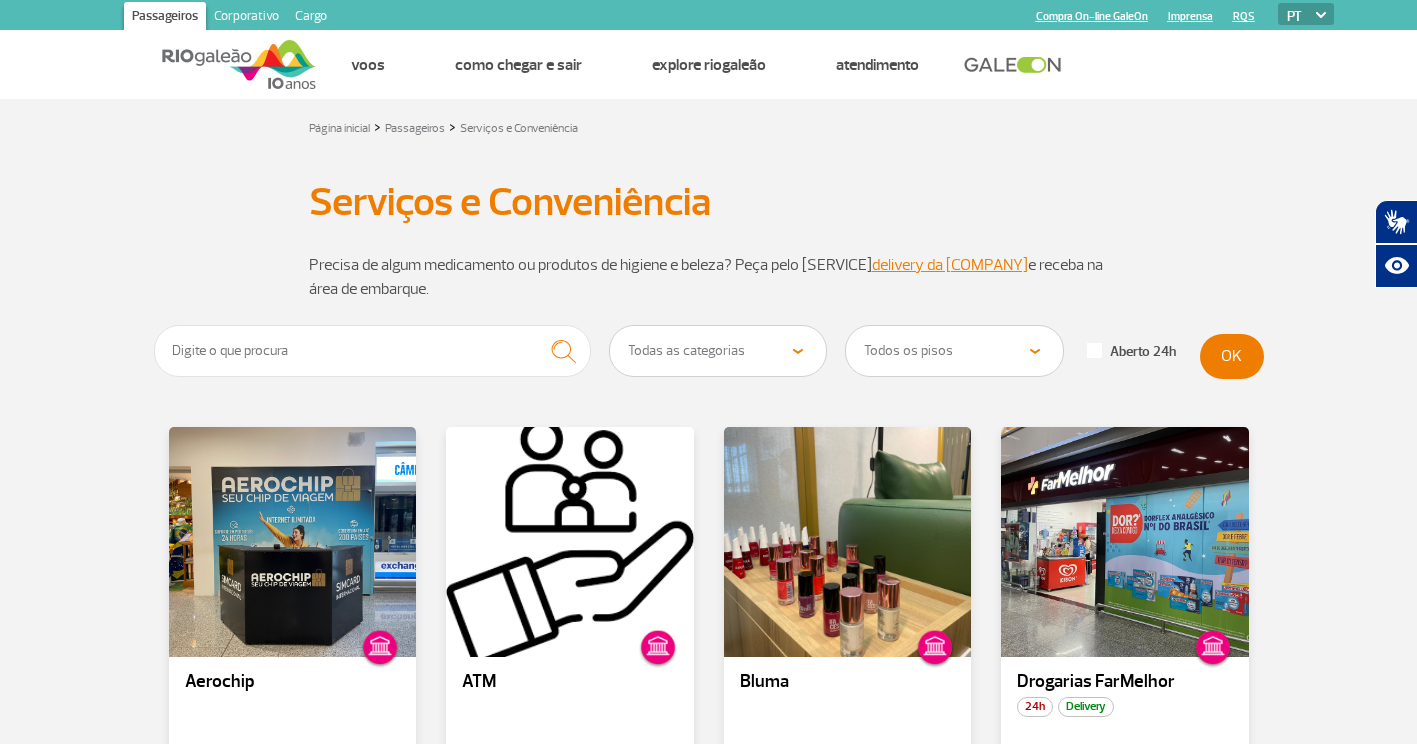 scroll, scrollTop: 200, scrollLeft: 0, axis: vertical 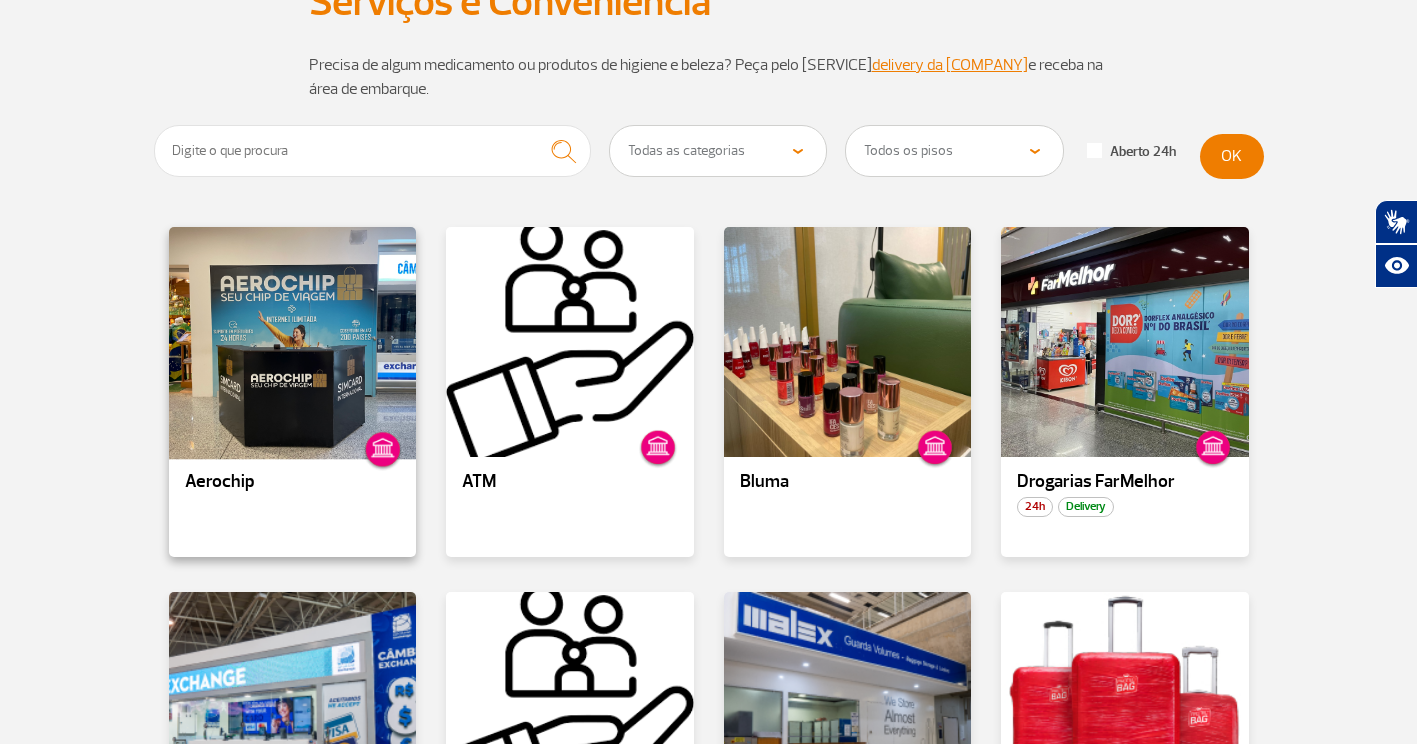 click at bounding box center [381, 451] 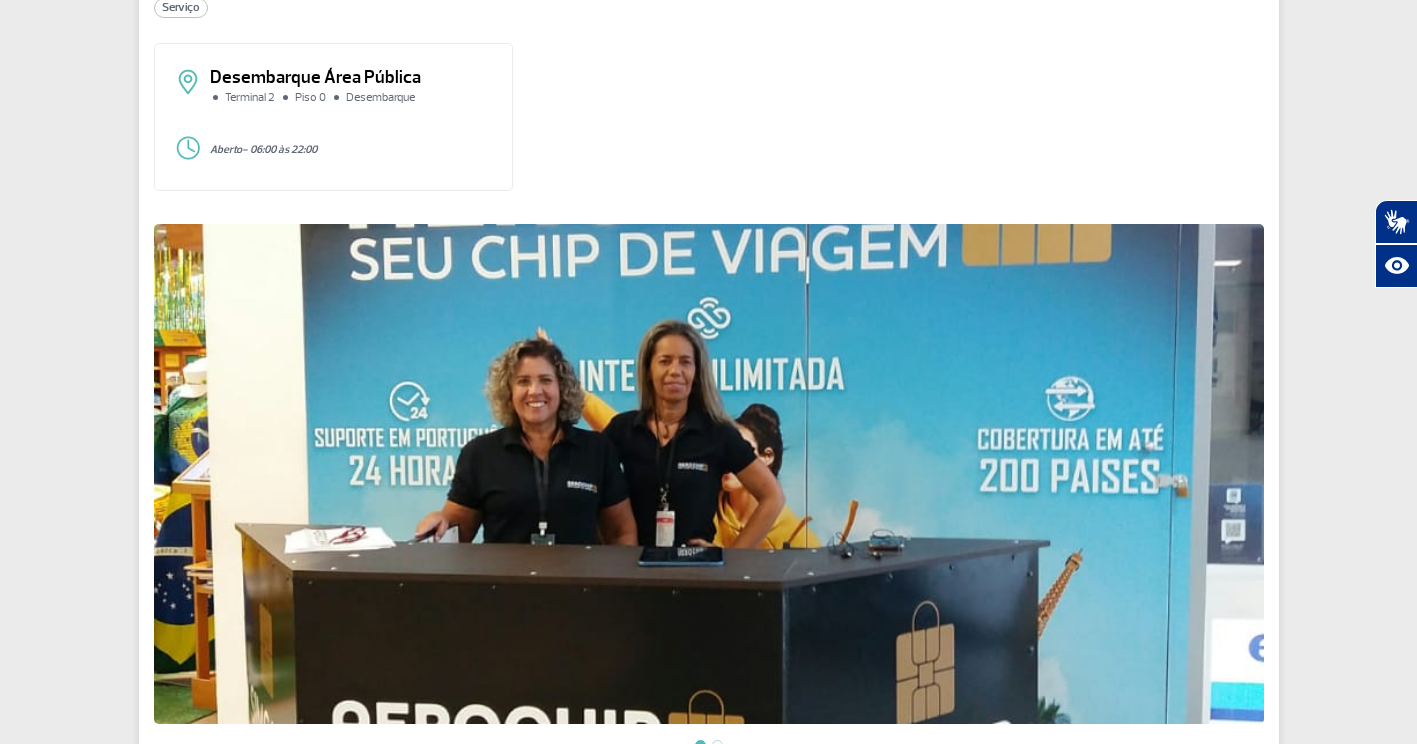 scroll, scrollTop: 0, scrollLeft: 0, axis: both 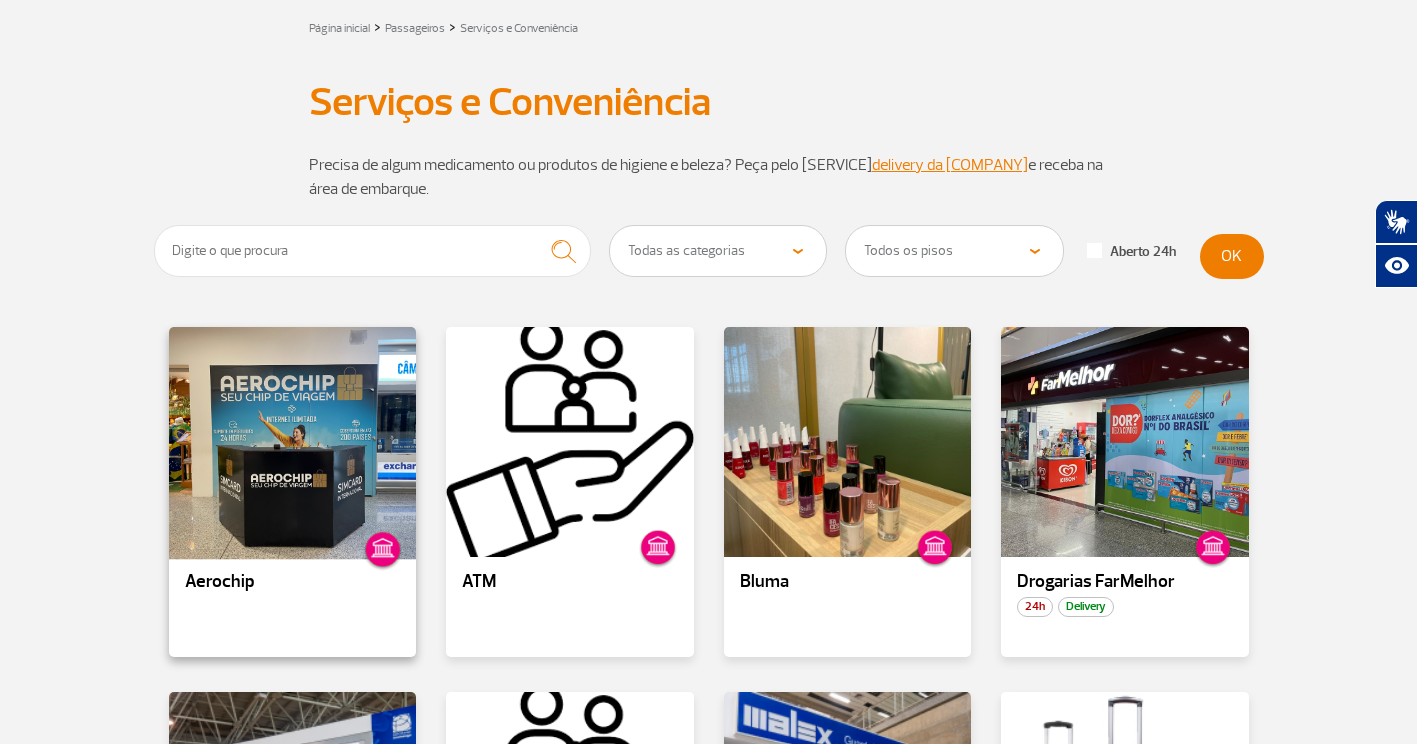 click at bounding box center (292, 442) 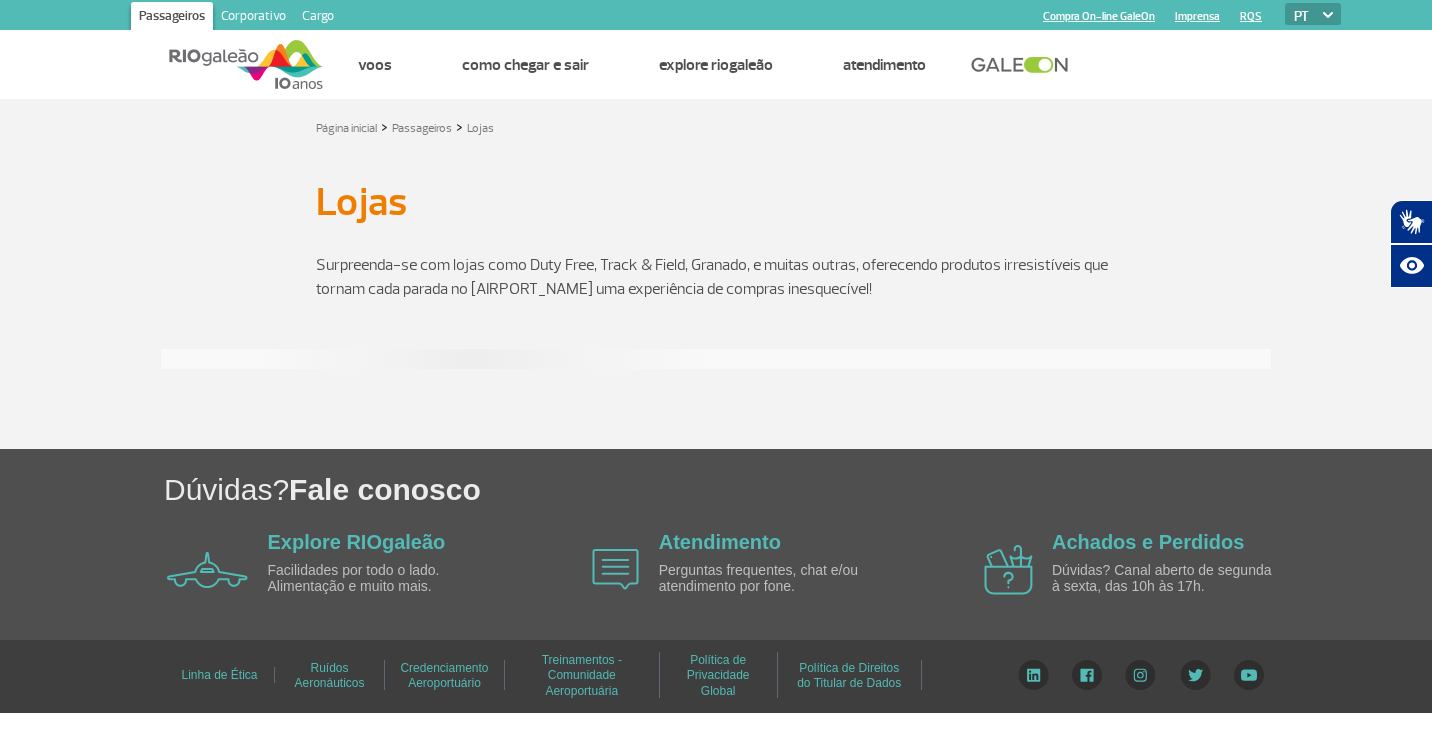 scroll, scrollTop: 0, scrollLeft: 0, axis: both 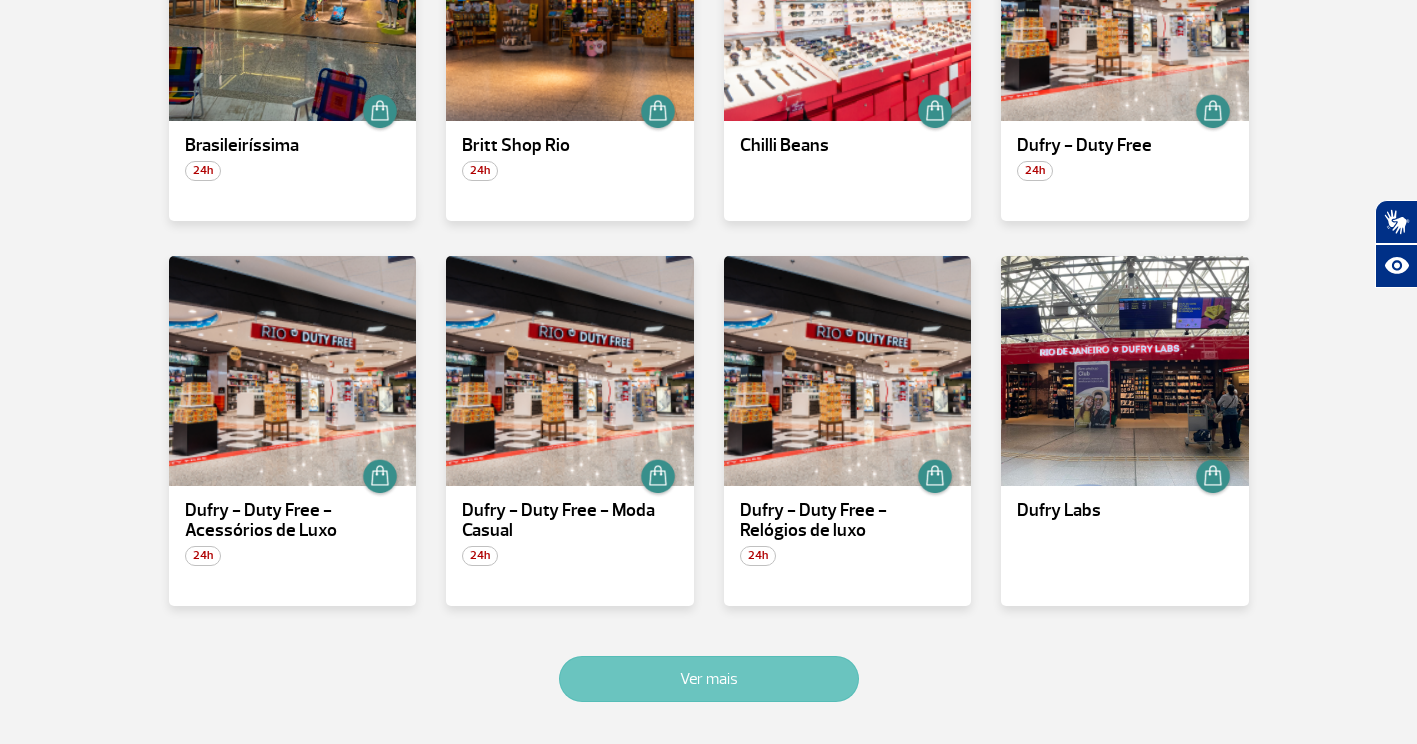 click on "Ver mais" at bounding box center [709, 679] 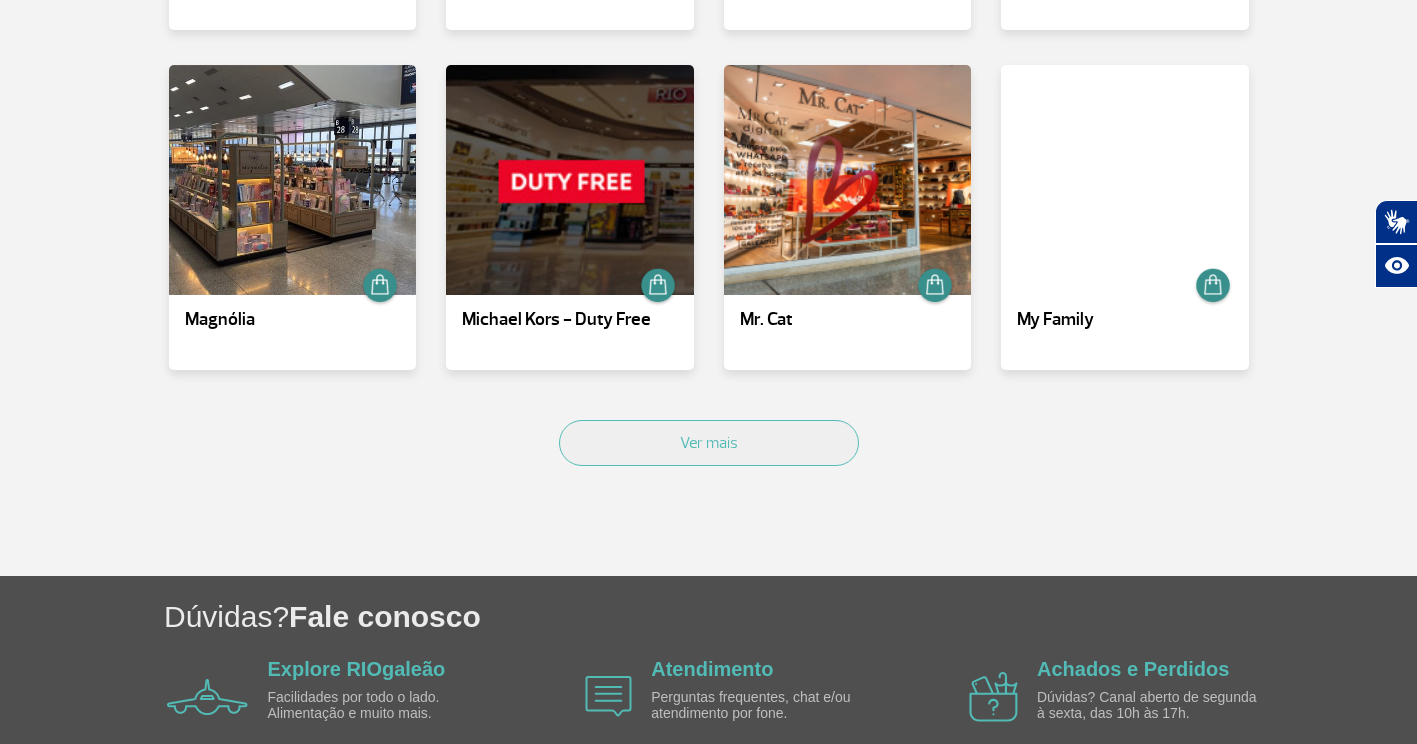 scroll, scrollTop: 2270, scrollLeft: 0, axis: vertical 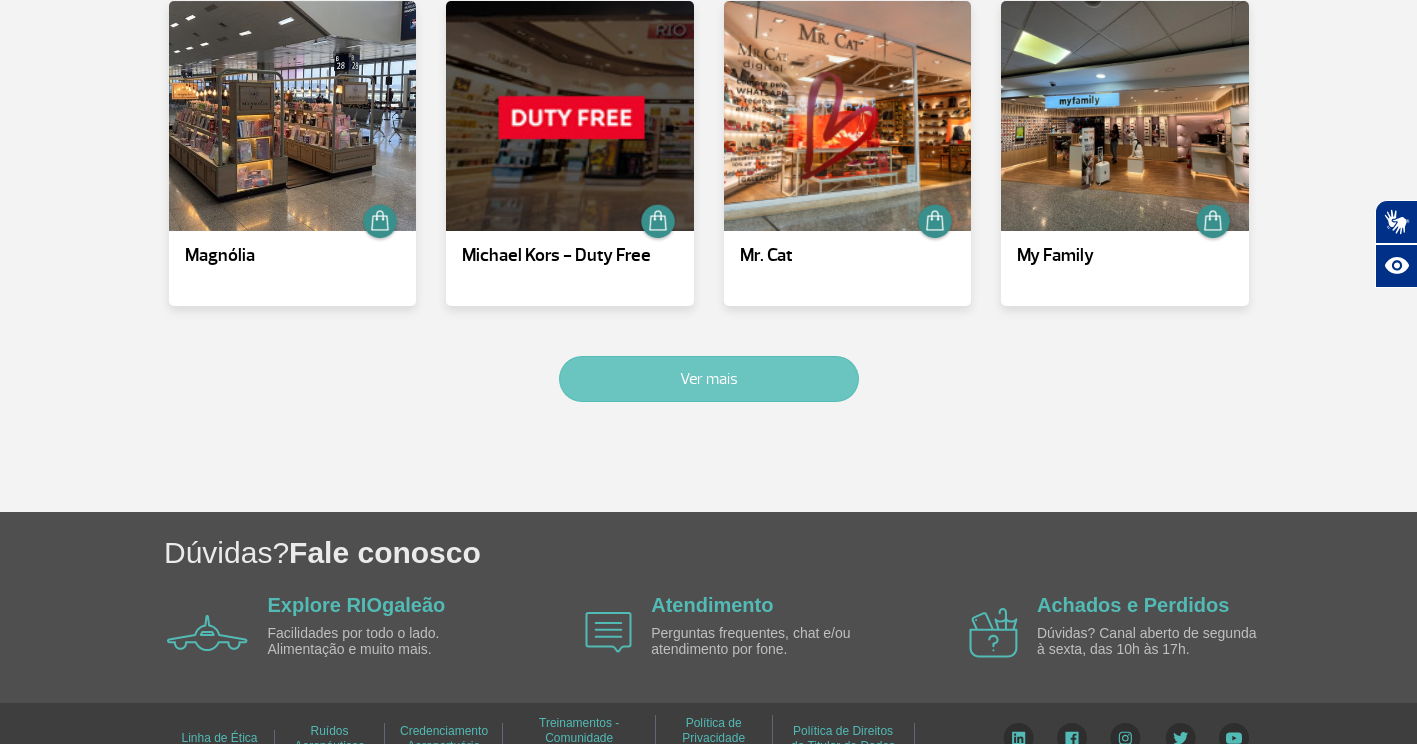 click on "Ver mais" at bounding box center (709, 379) 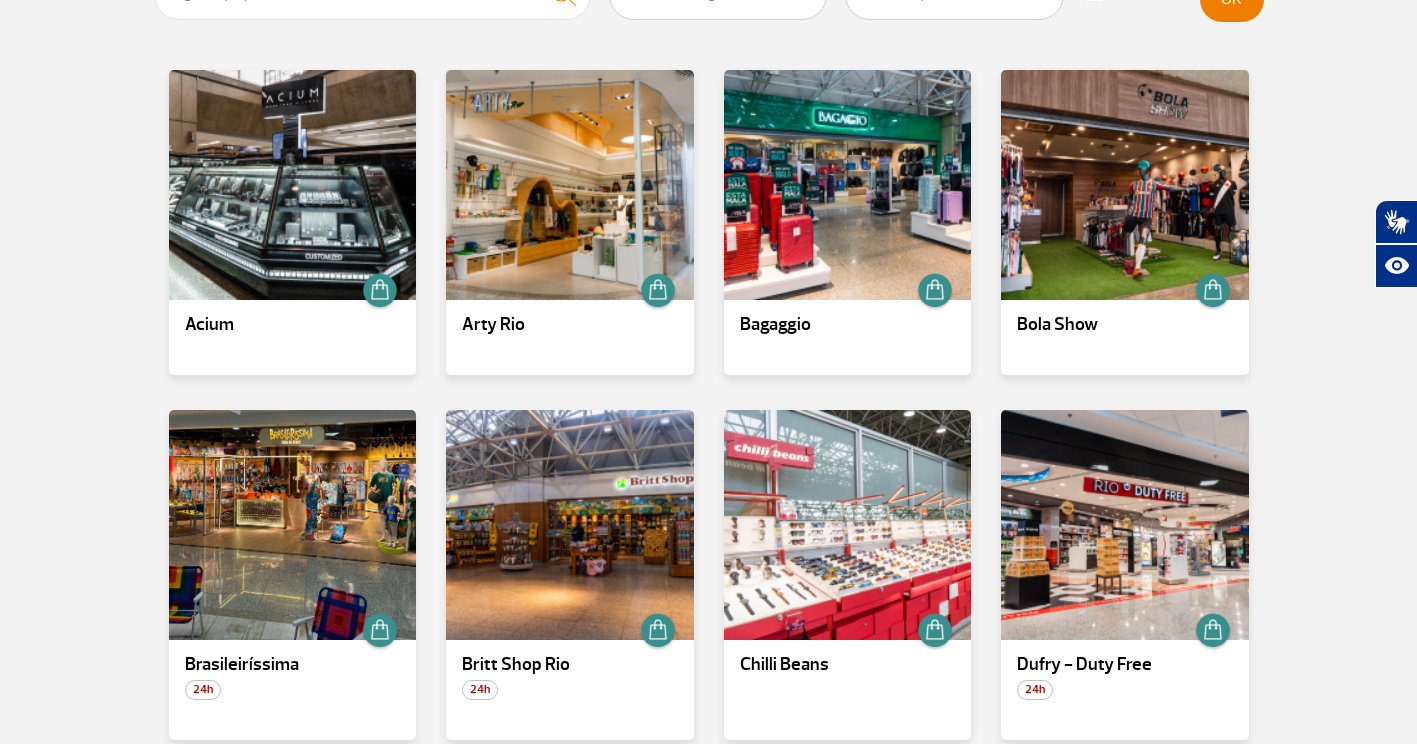 scroll, scrollTop: 0, scrollLeft: 0, axis: both 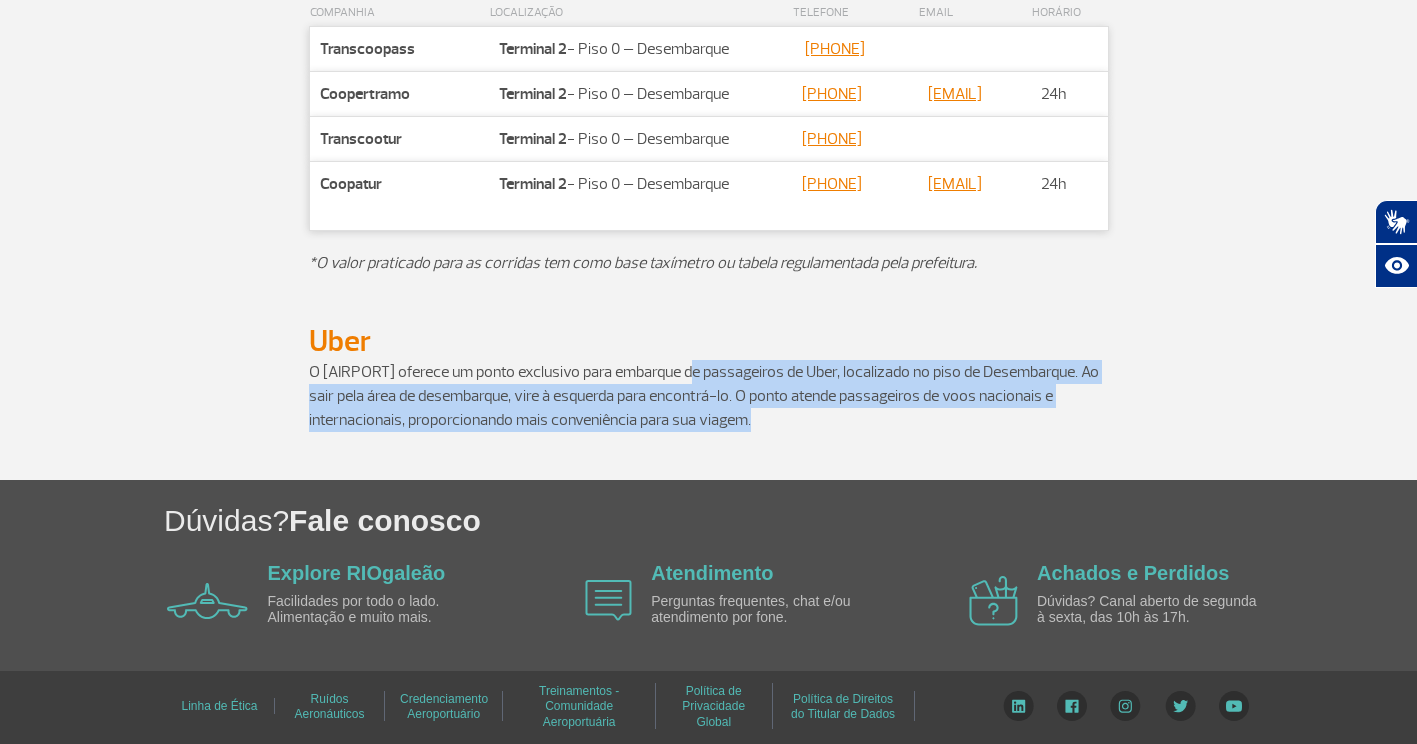 drag, startPoint x: 690, startPoint y: 363, endPoint x: 759, endPoint y: 421, distance: 90.13878 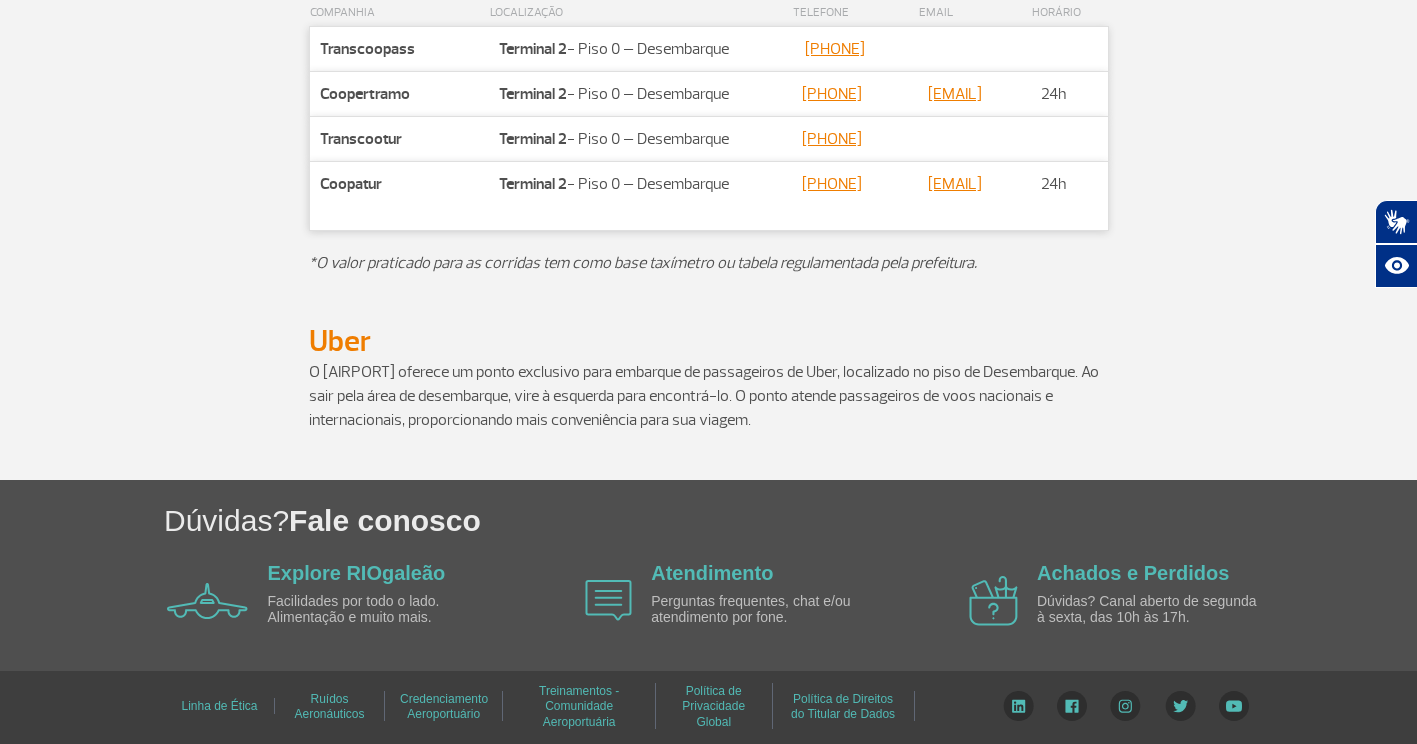 click on "Perguntas frequentes, chat e/ou atendimento por fone." 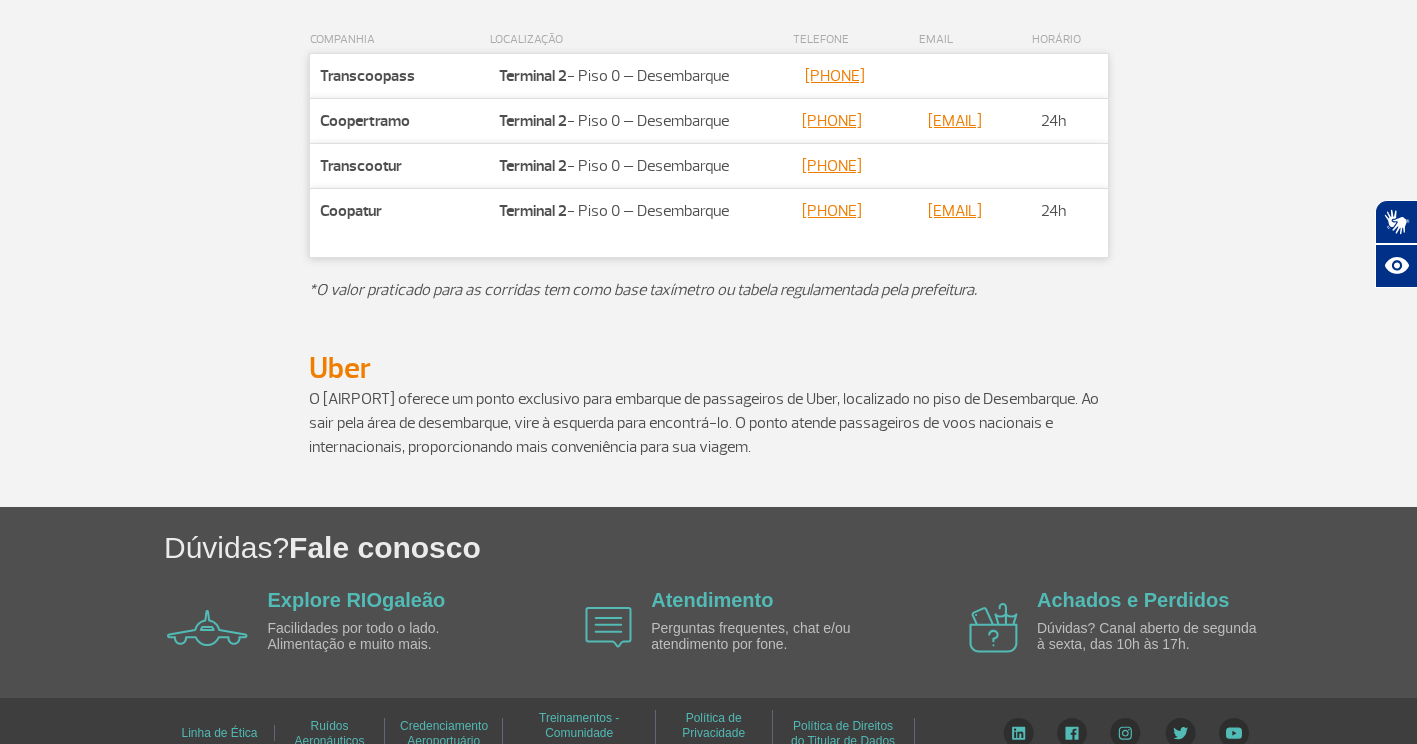scroll, scrollTop: 1196, scrollLeft: 0, axis: vertical 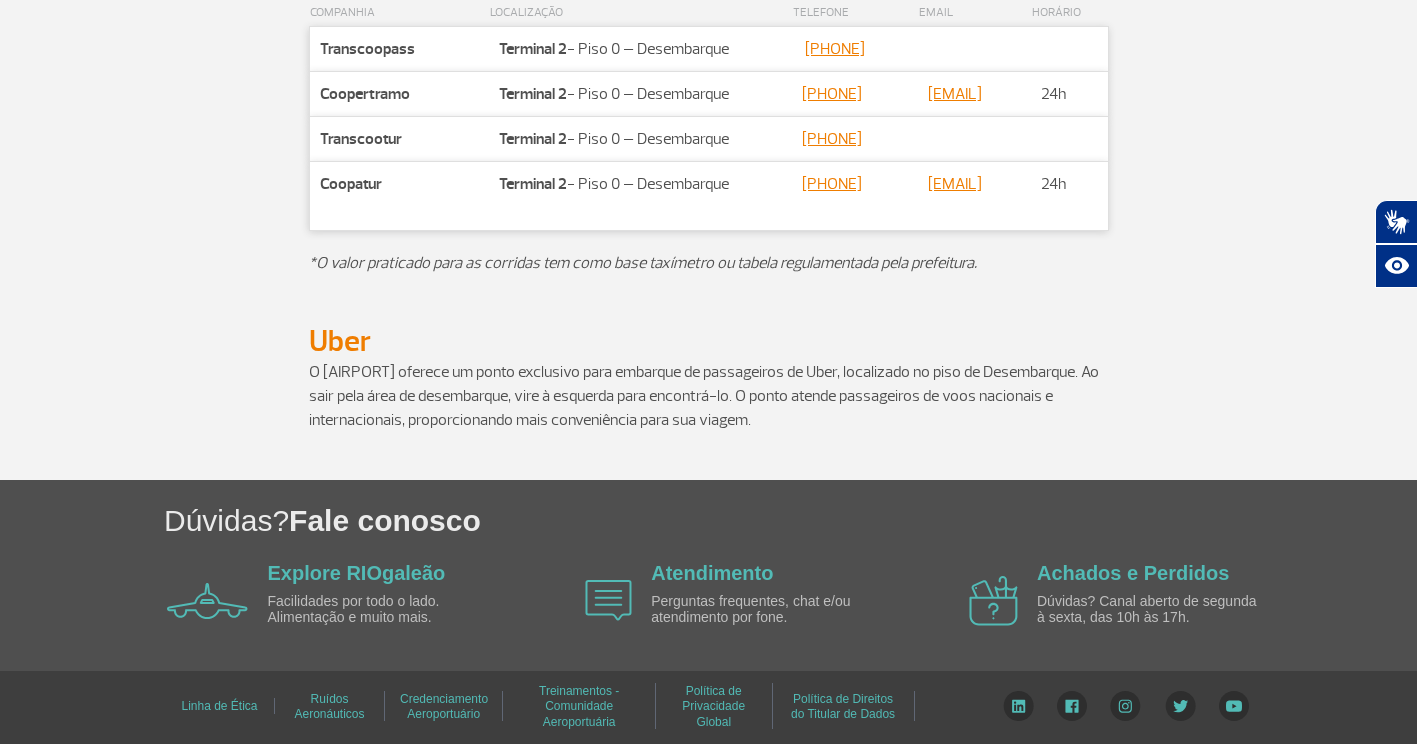 click 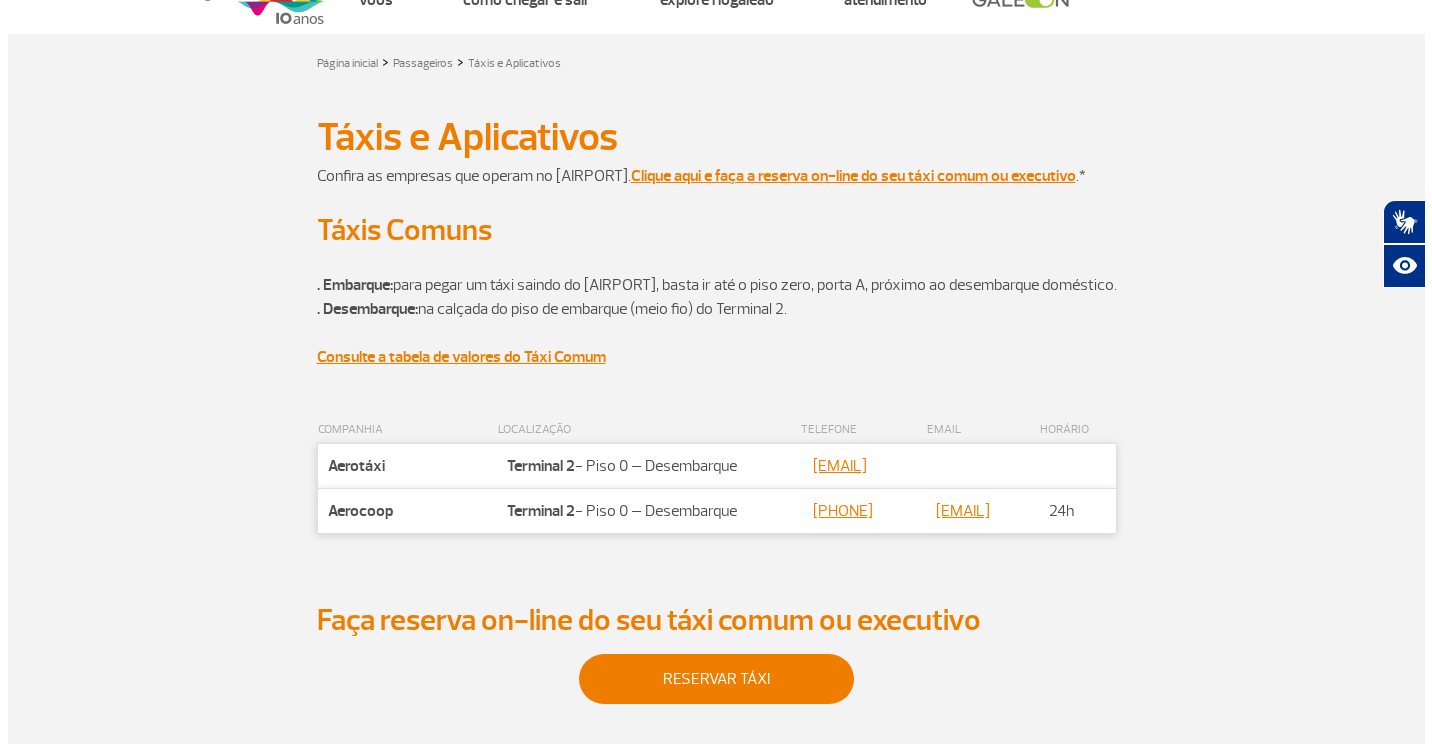 scroll, scrollTop: 0, scrollLeft: 0, axis: both 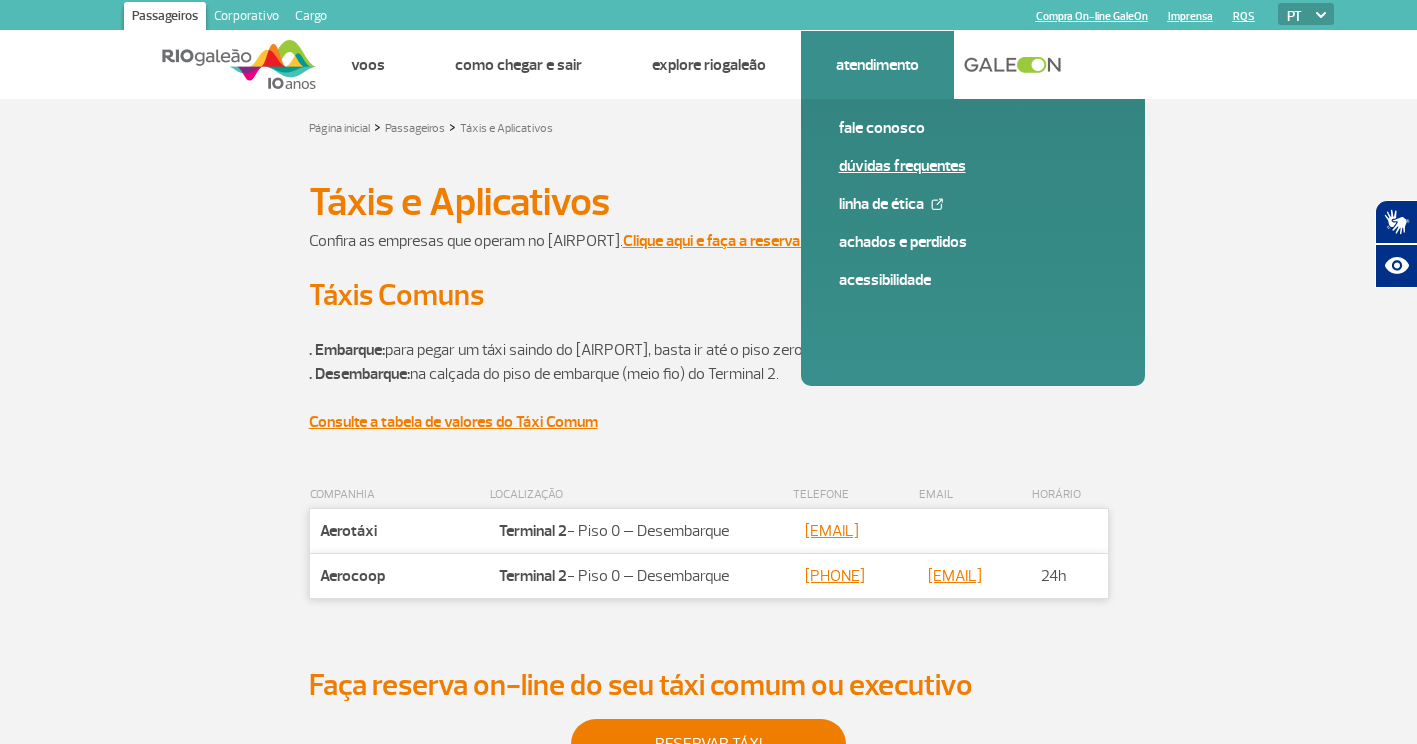 click on "Dúvidas Frequentes" at bounding box center [973, 166] 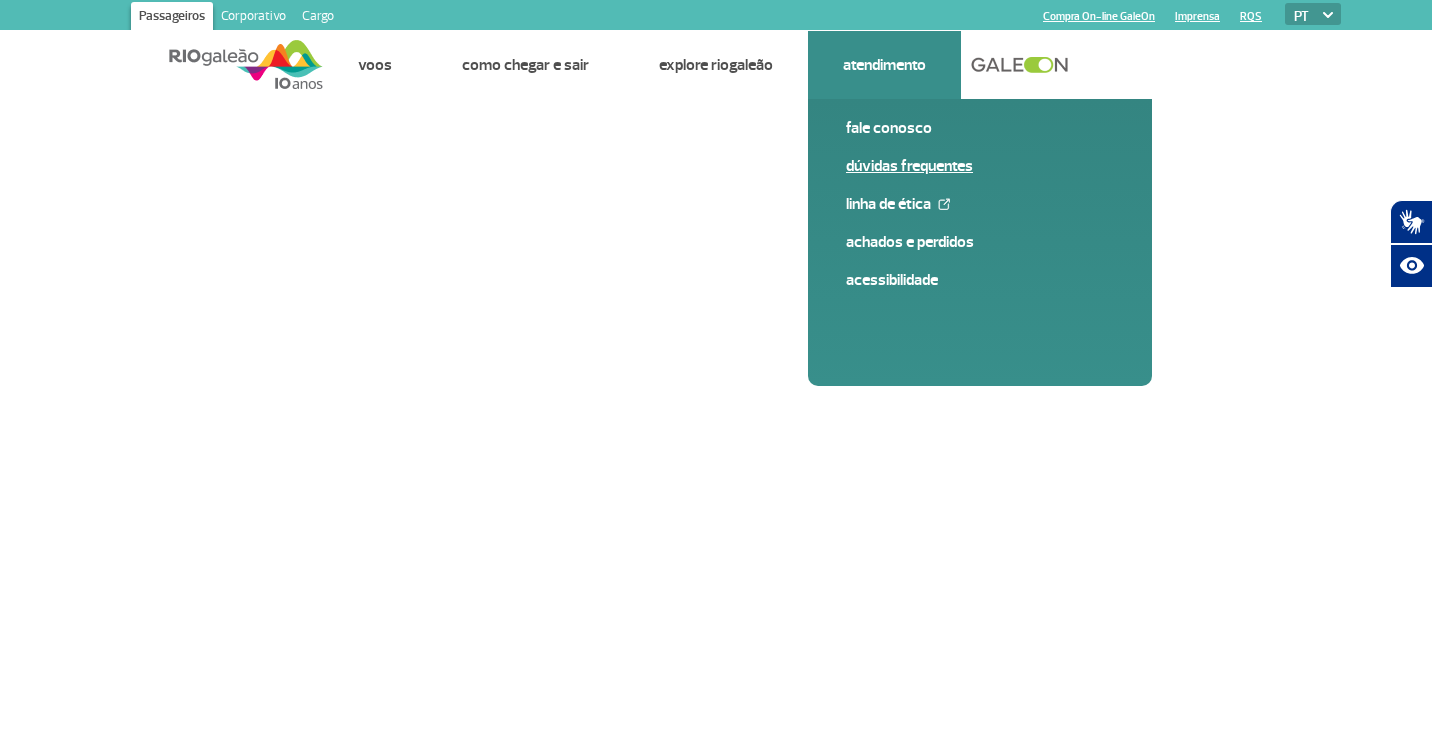 click on "Dúvidas Frequentes" at bounding box center (980, 166) 